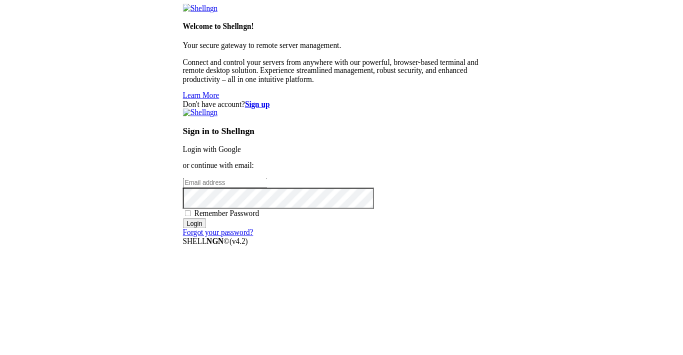 scroll, scrollTop: 0, scrollLeft: 0, axis: both 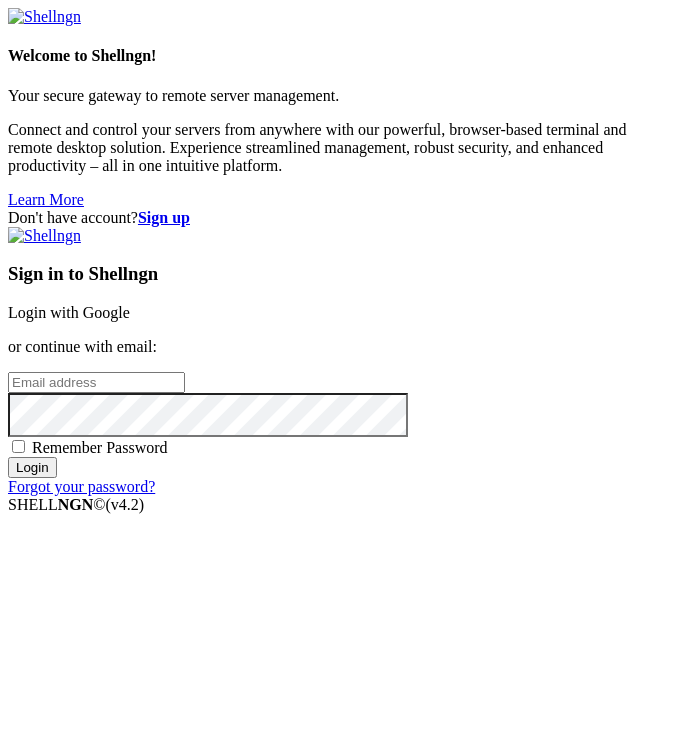 type on "[EMAIL_ADDRESS][DOMAIN_NAME]" 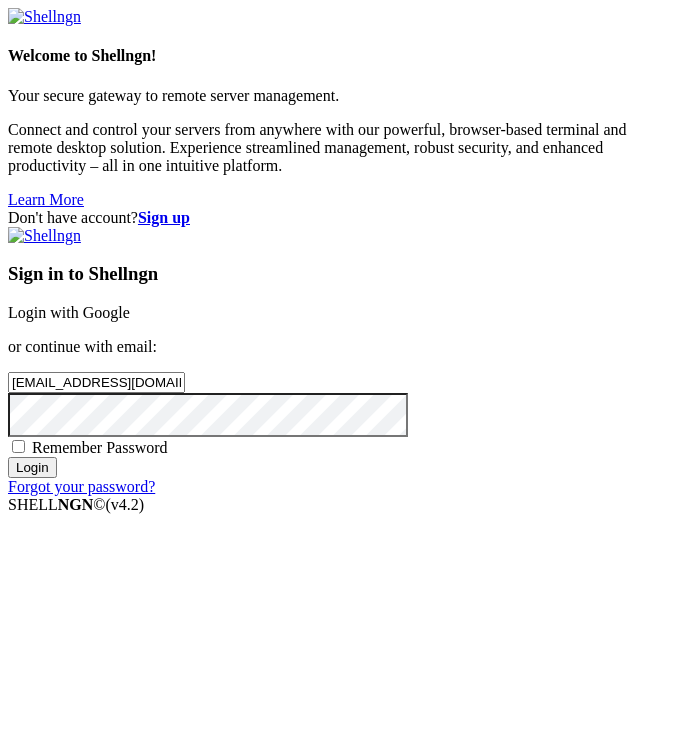 click on "Login" at bounding box center [32, 467] 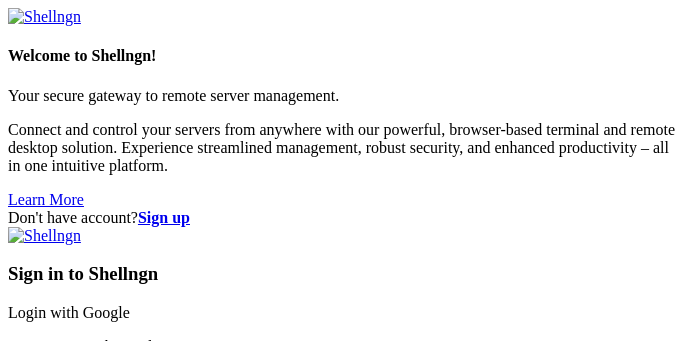 click on "Sign in to Shellngn" at bounding box center (341, 274) 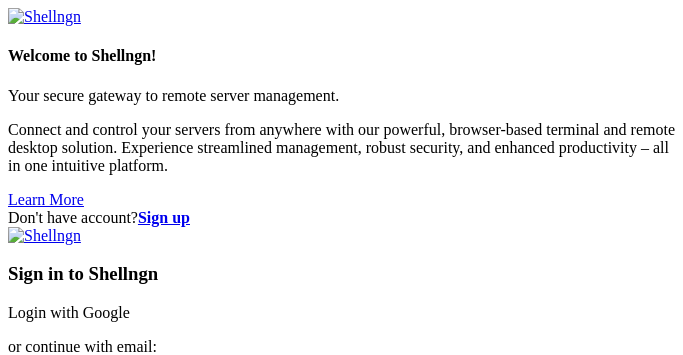 click on "Don't have account?
Sign up
Sign in to Shellngn
Login with Google
or continue with email:
[EMAIL_ADDRESS][DOMAIN_NAME]
Remember Password
Invalid Email or Password.
Login
Forgot your password?" at bounding box center [341, 361] 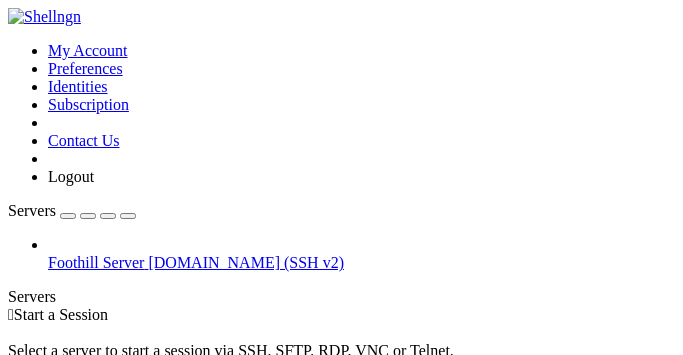 click on "[DOMAIN_NAME] (SSH v2)" at bounding box center [246, 262] 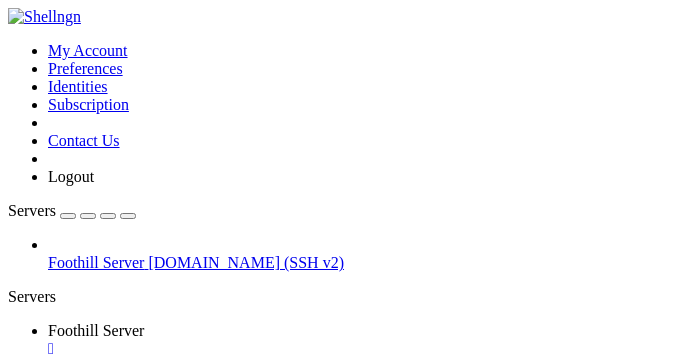 scroll, scrollTop: 0, scrollLeft: 0, axis: both 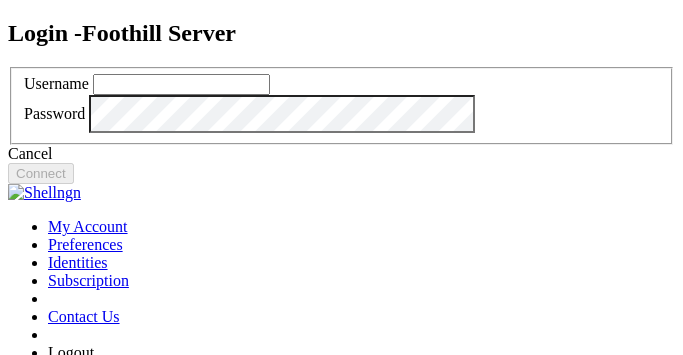 type on "[EMAIL_ADDRESS][DOMAIN_NAME]" 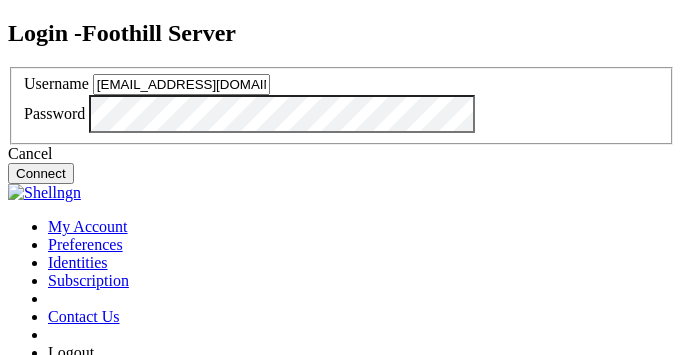 click on "Connect" at bounding box center [41, 173] 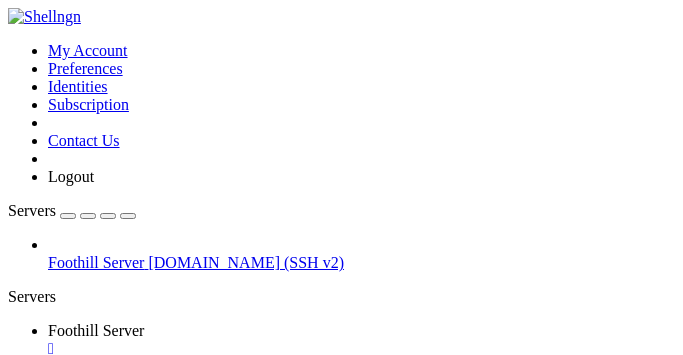 click on "Edit Snippets
Find large files on Linux
Display disk usage
Extract tar file
View running processes
" at bounding box center [341, 587] 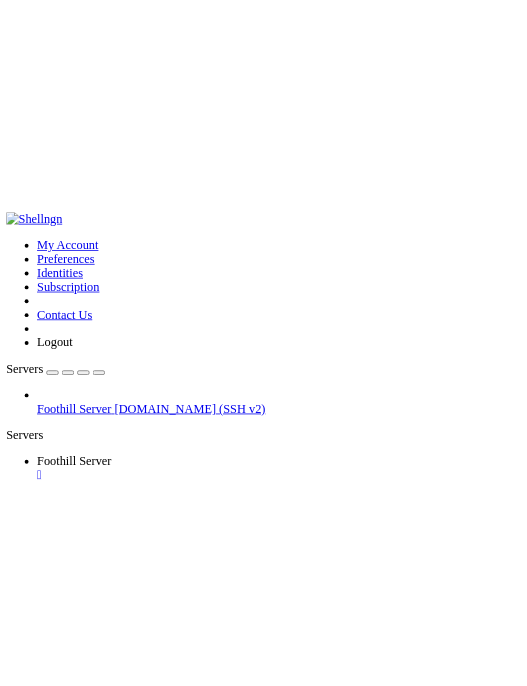 scroll, scrollTop: 18, scrollLeft: 0, axis: vertical 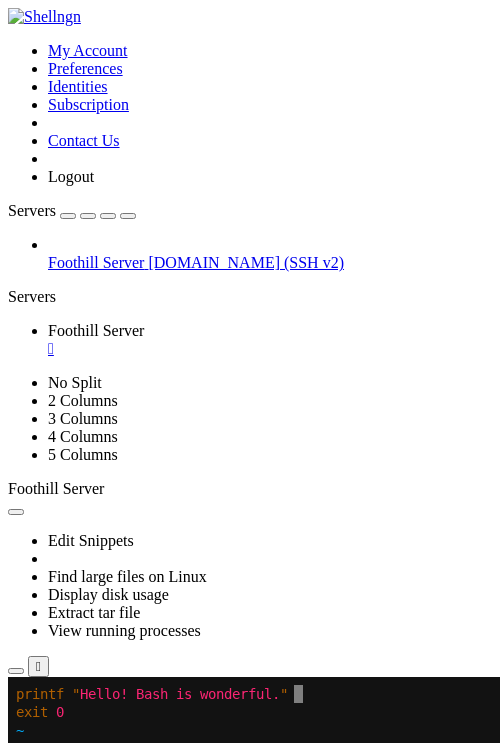 click on "~" at bounding box center (20, 766) 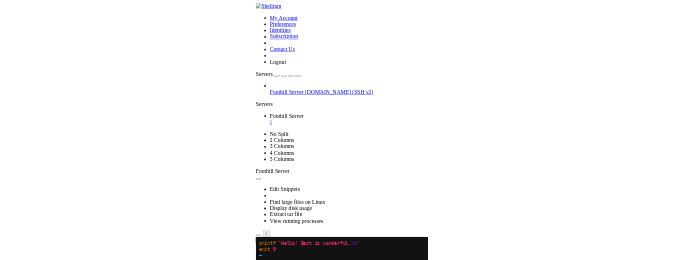 scroll, scrollTop: 72, scrollLeft: 0, axis: vertical 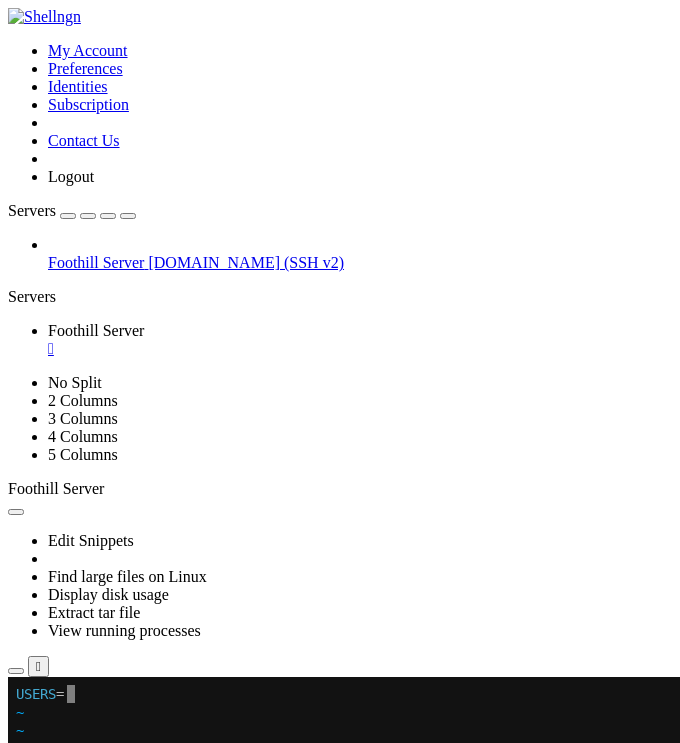 click on "~" at bounding box center [20, 874] 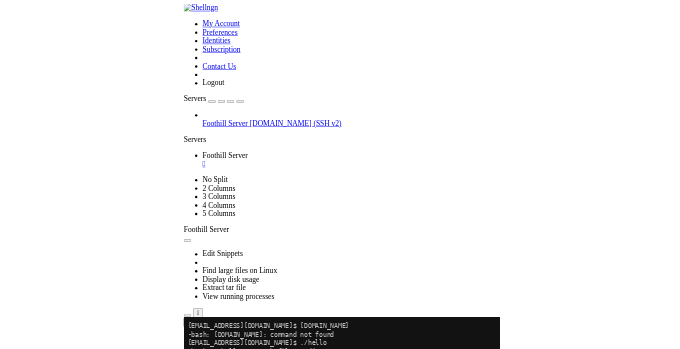 scroll, scrollTop: 144, scrollLeft: 0, axis: vertical 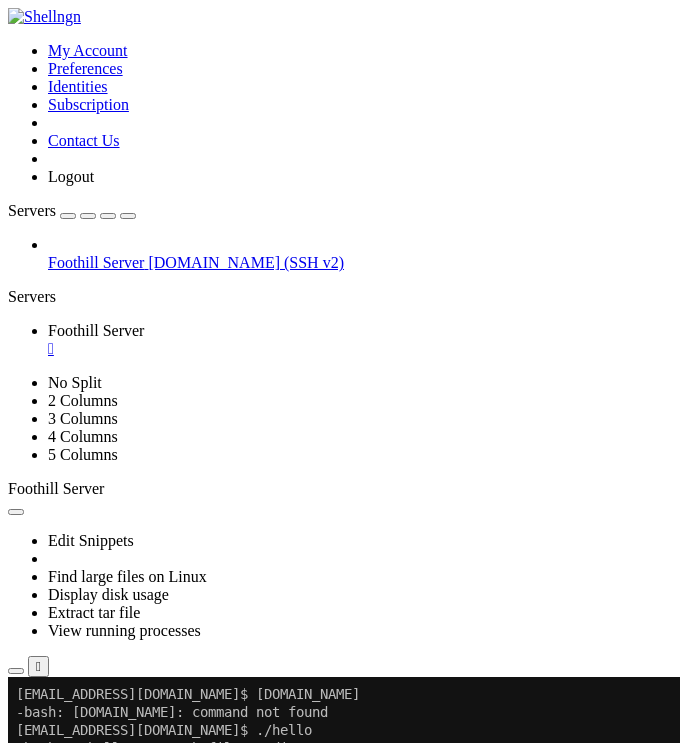 click 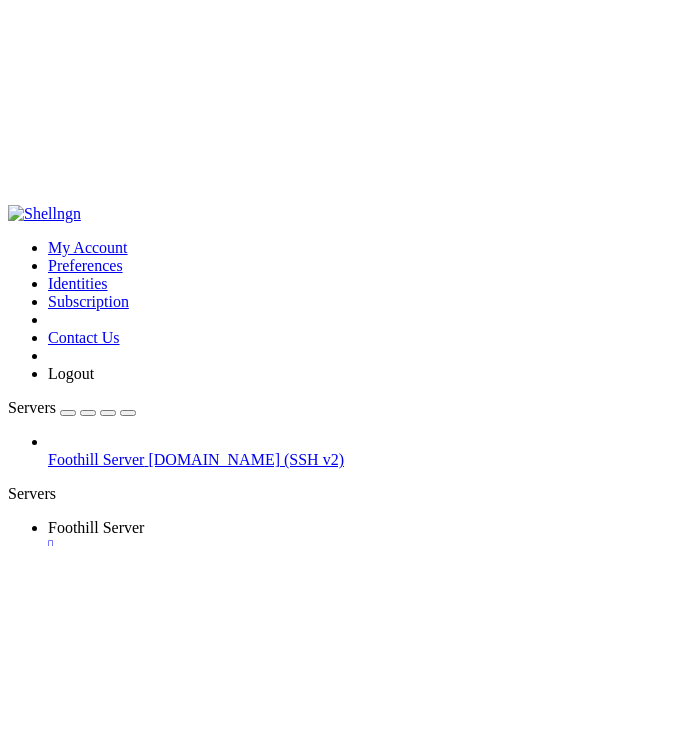 scroll, scrollTop: 0, scrollLeft: 0, axis: both 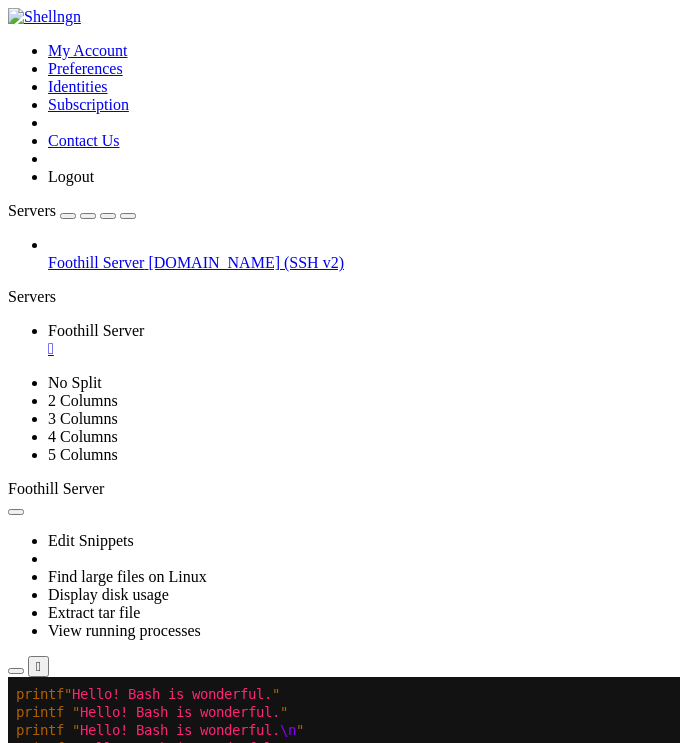 click 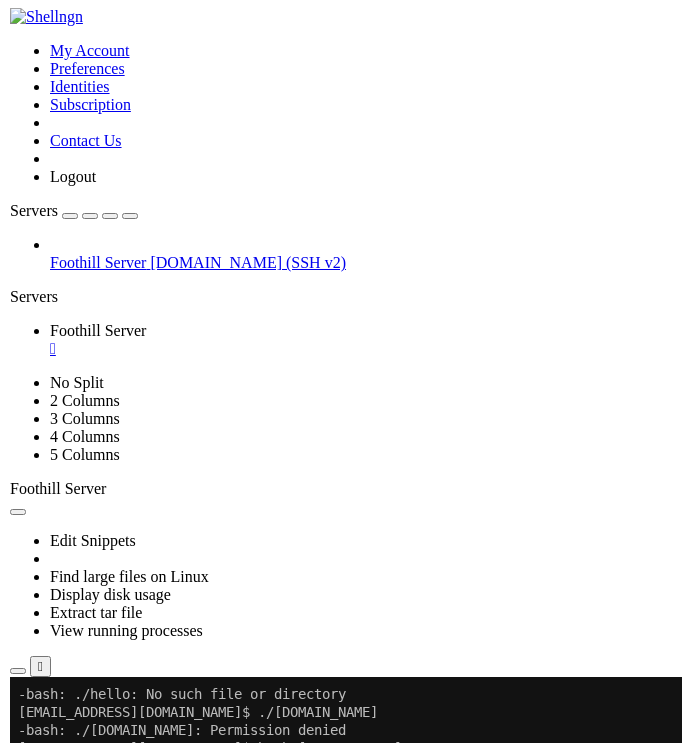 scroll, scrollTop: 198, scrollLeft: 0, axis: vertical 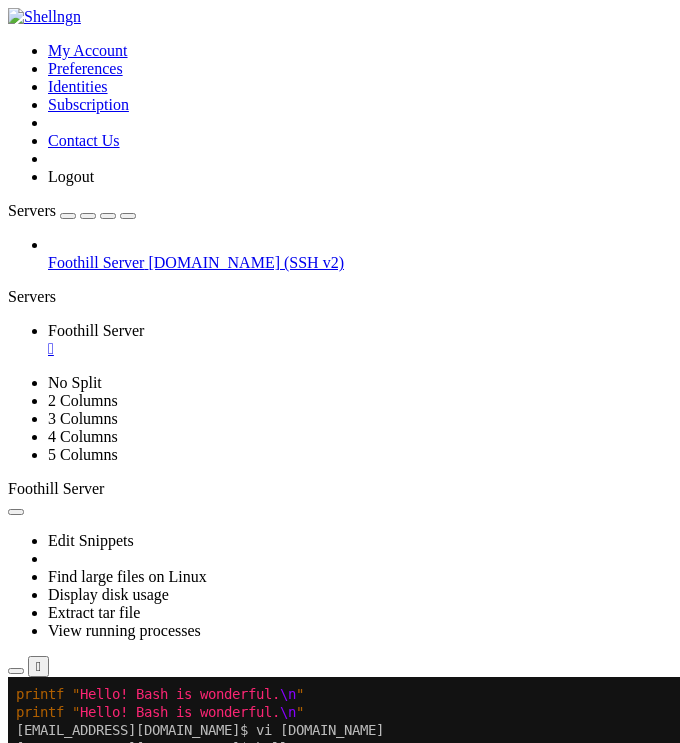 click on "[EMAIL_ADDRESS][DOMAIN_NAME]$" 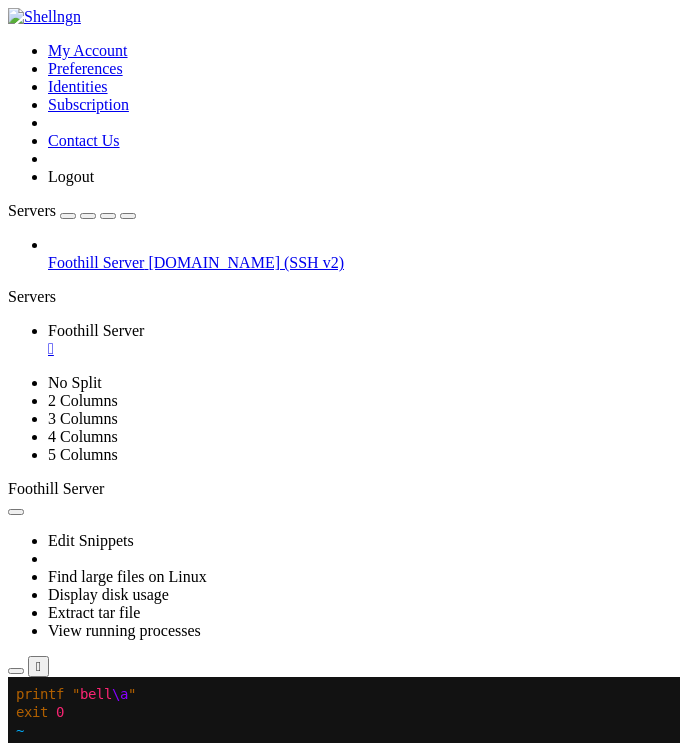 scroll, scrollTop: 72, scrollLeft: 0, axis: vertical 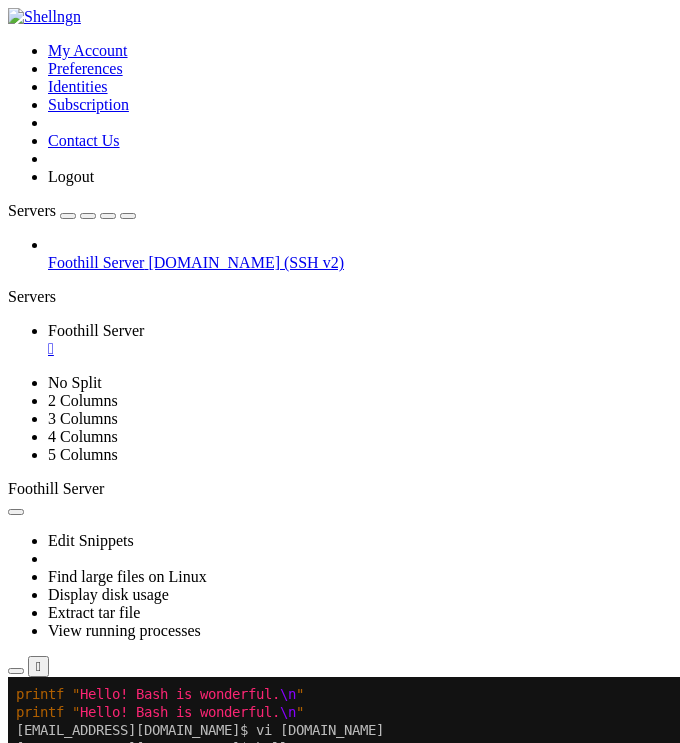 click 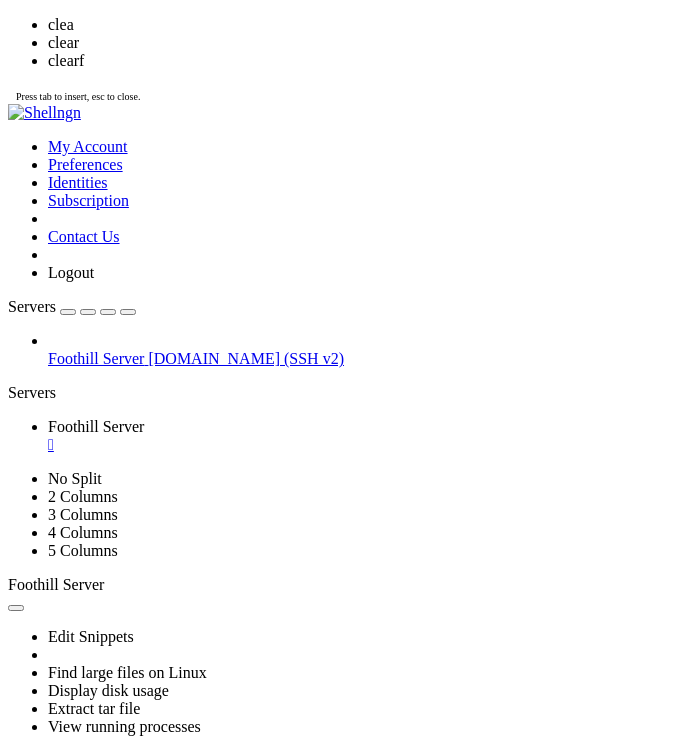 scroll, scrollTop: 0, scrollLeft: 0, axis: both 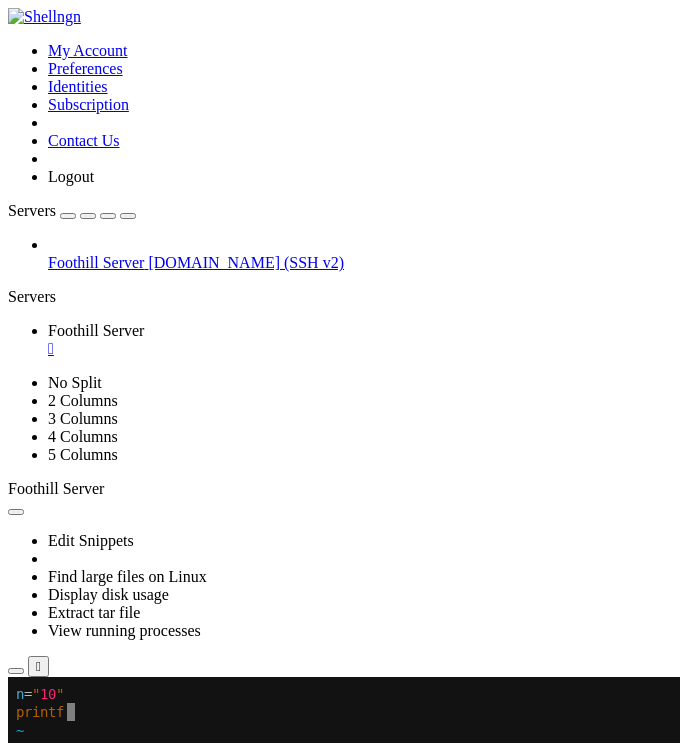 click on "~" at bounding box center [20, 1234] 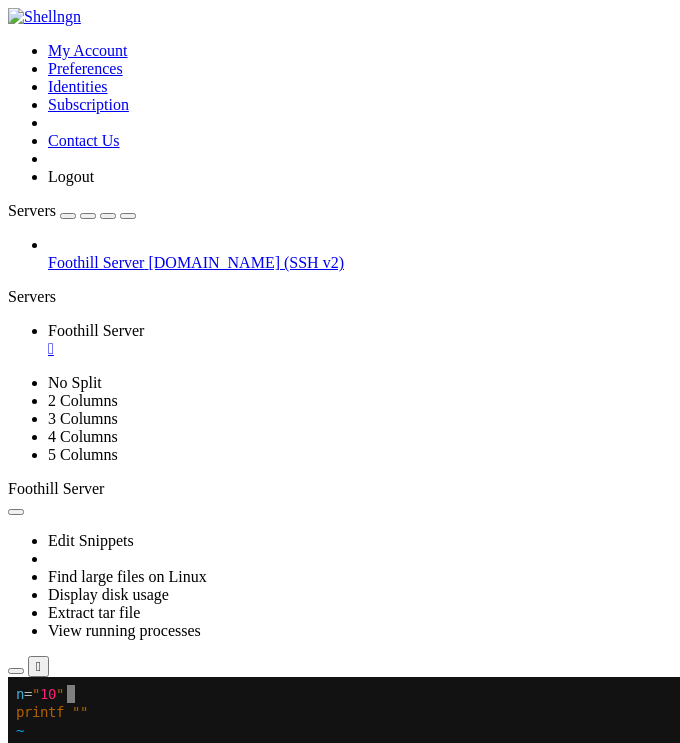 click on "~" at bounding box center (20, 1090) 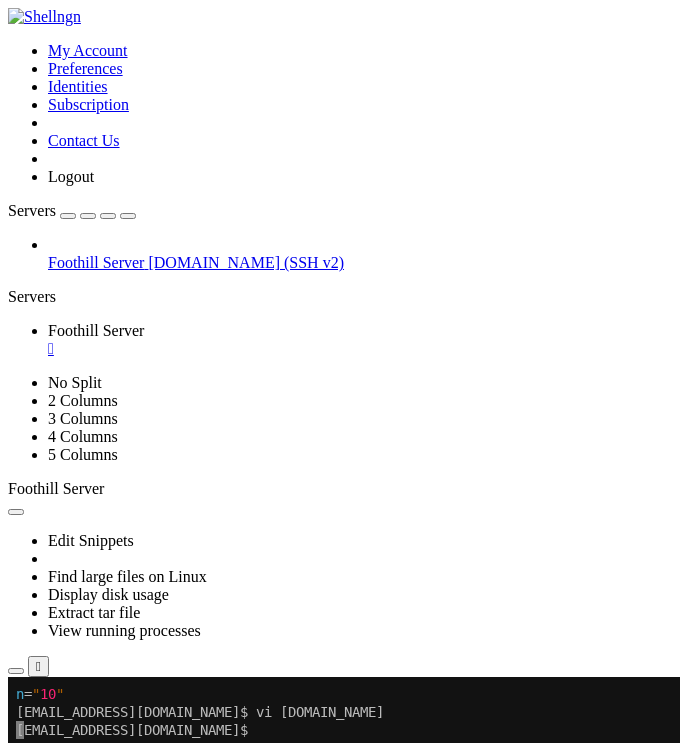 scroll, scrollTop: 18, scrollLeft: 0, axis: vertical 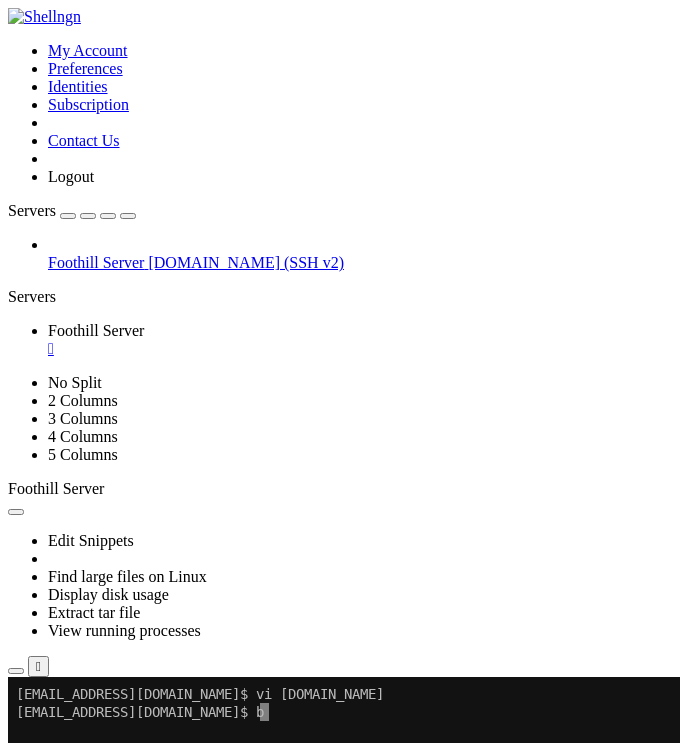 click 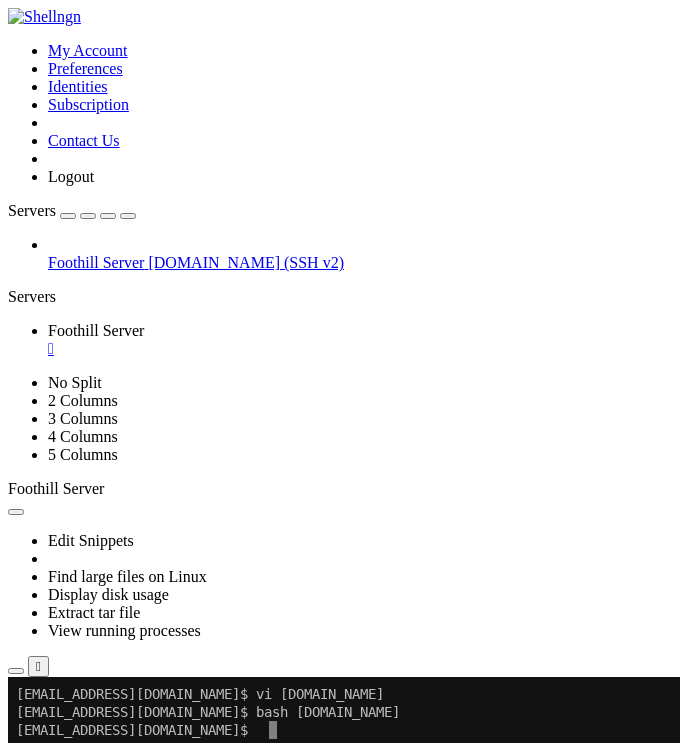 click 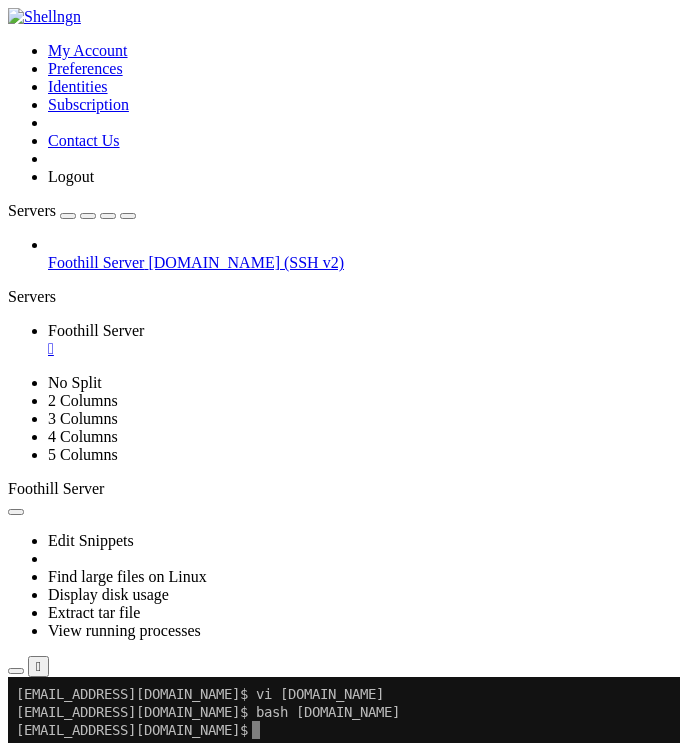 click 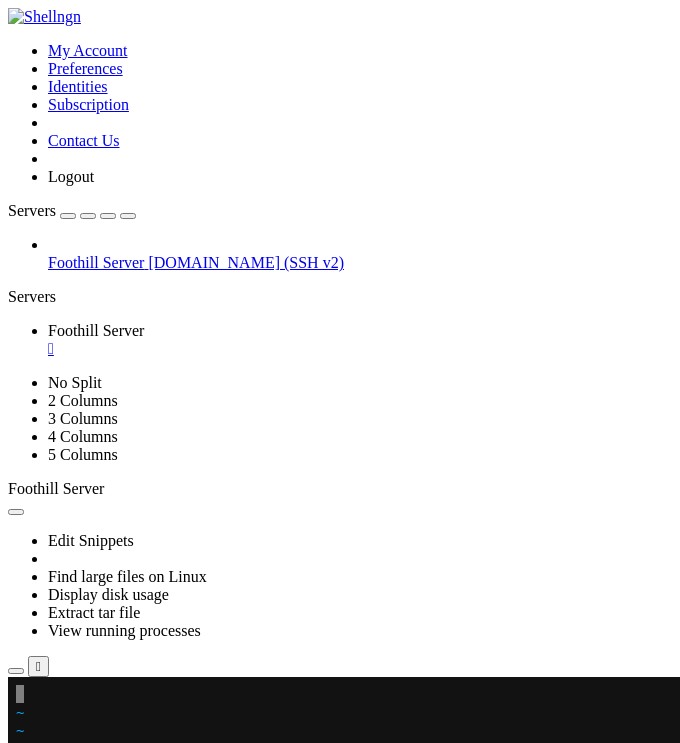 click on "~" at bounding box center [20, 748] 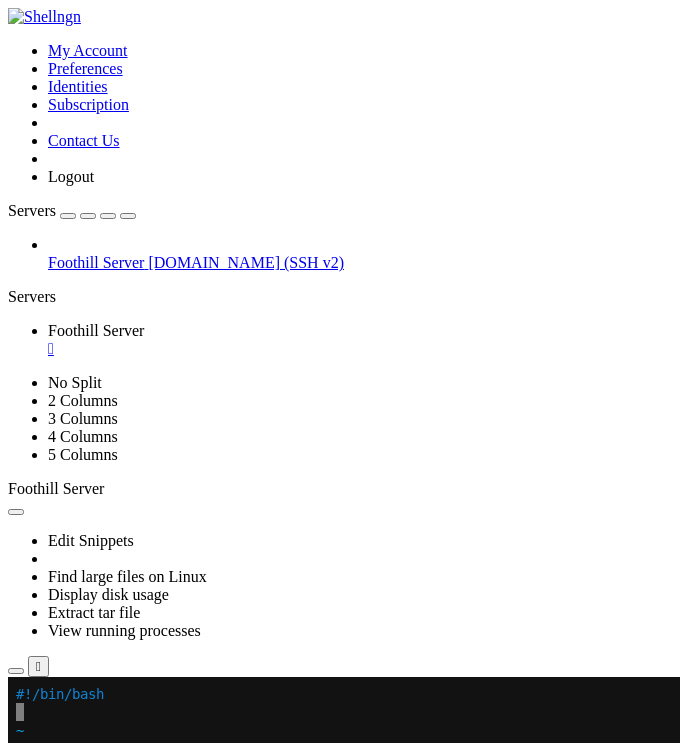 click on "~" at bounding box center [20, 856] 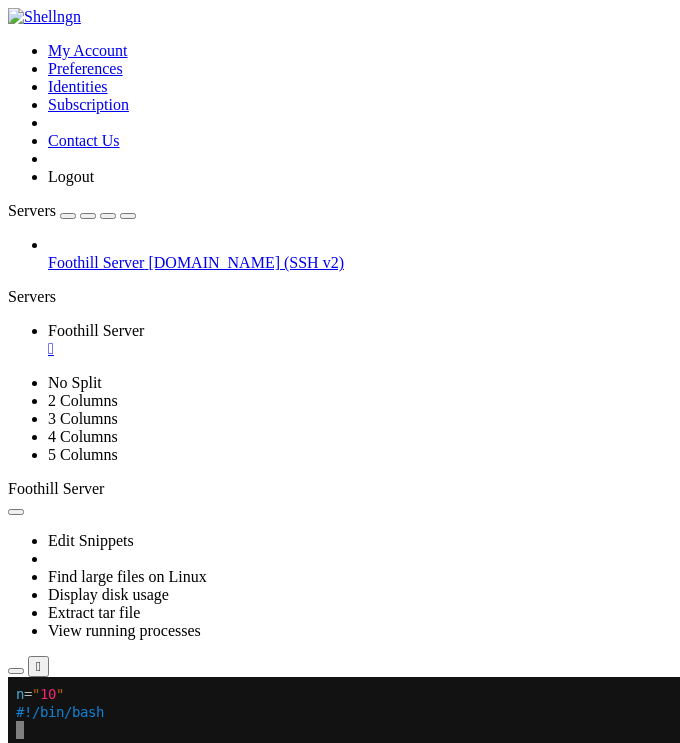 click on "~" at bounding box center [20, 964] 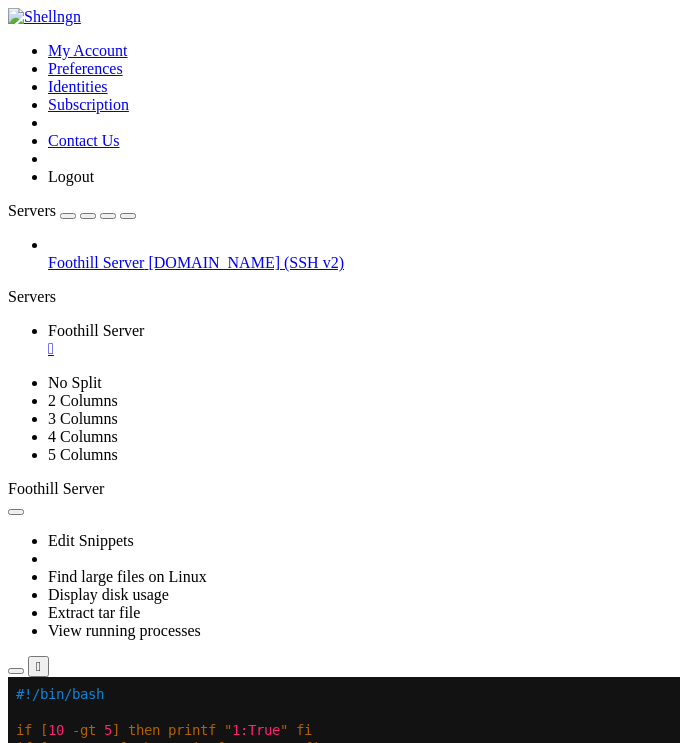 scroll, scrollTop: 54, scrollLeft: 0, axis: vertical 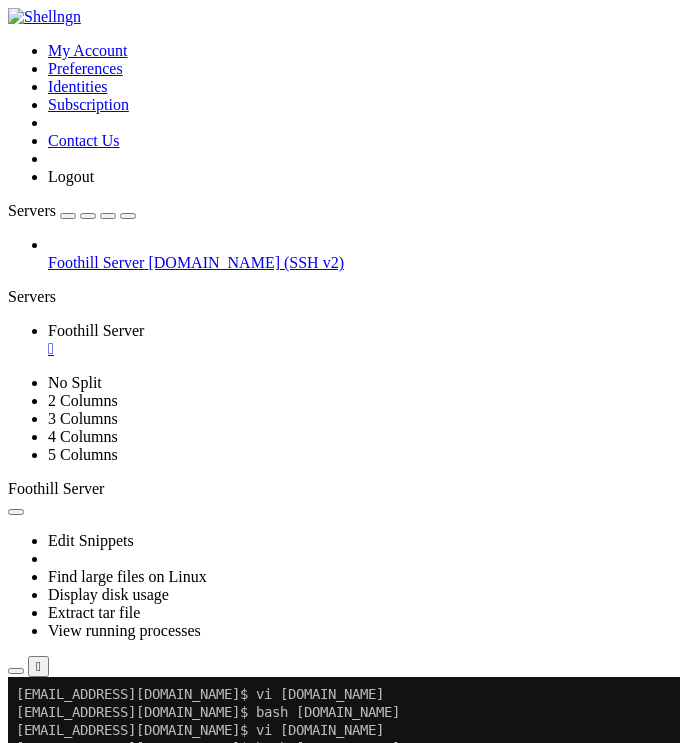 click 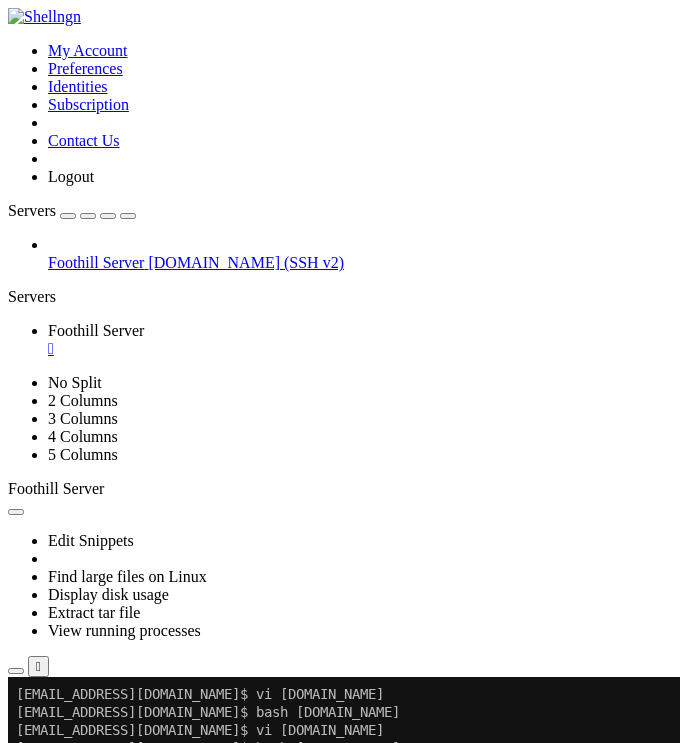 scroll, scrollTop: 162, scrollLeft: 0, axis: vertical 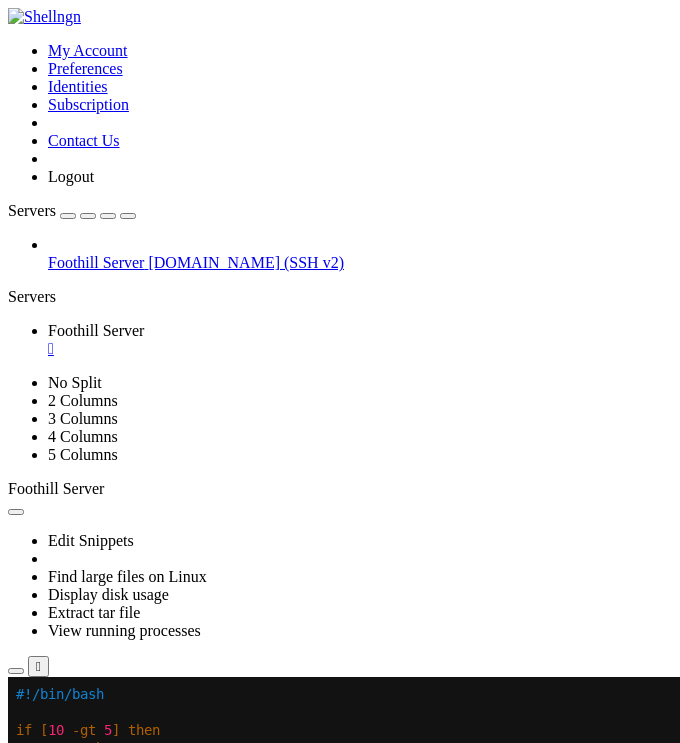 click on "~" at bounding box center [20, 928] 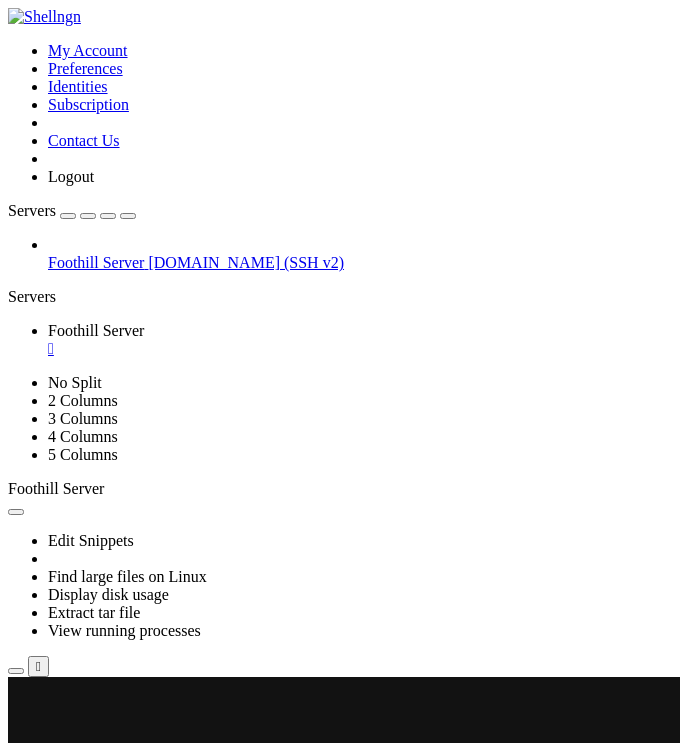 scroll, scrollTop: 684, scrollLeft: 0, axis: vertical 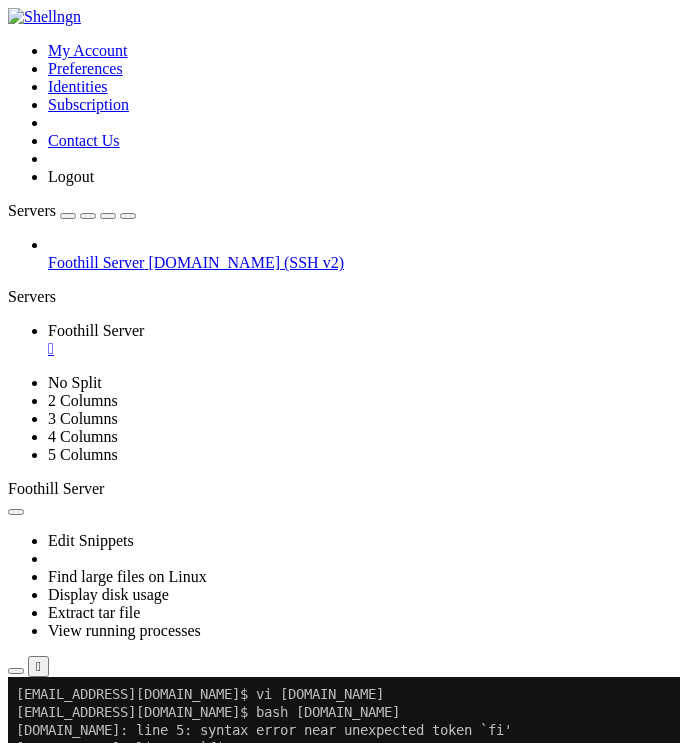 click on "1True" 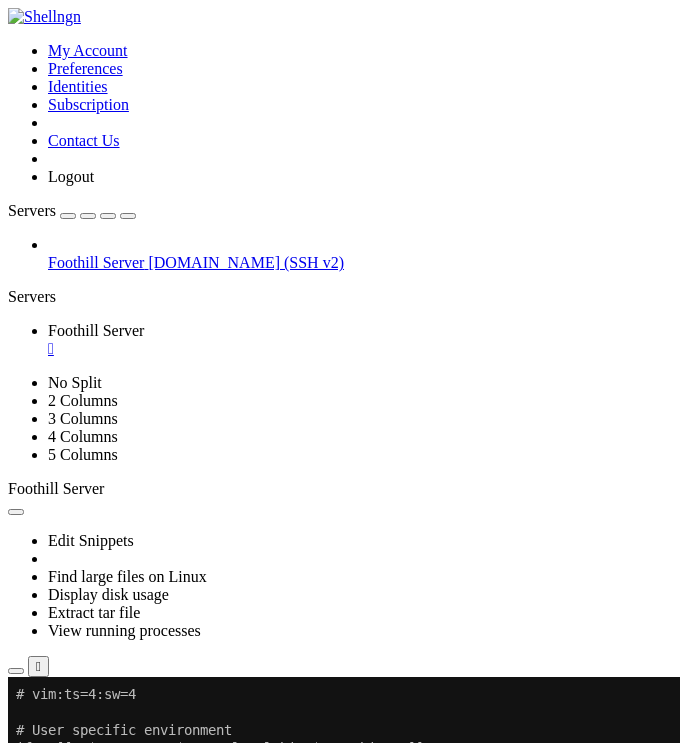 scroll, scrollTop: 0, scrollLeft: 0, axis: both 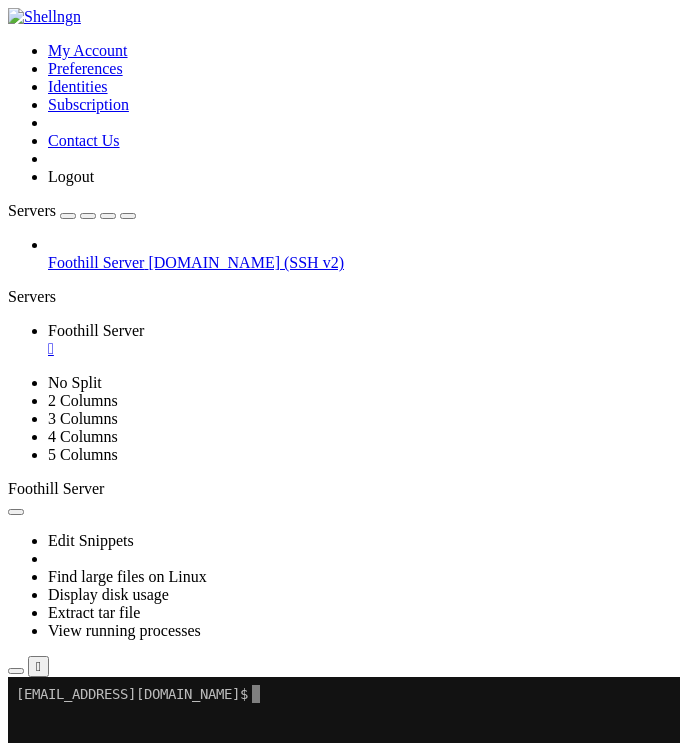 click 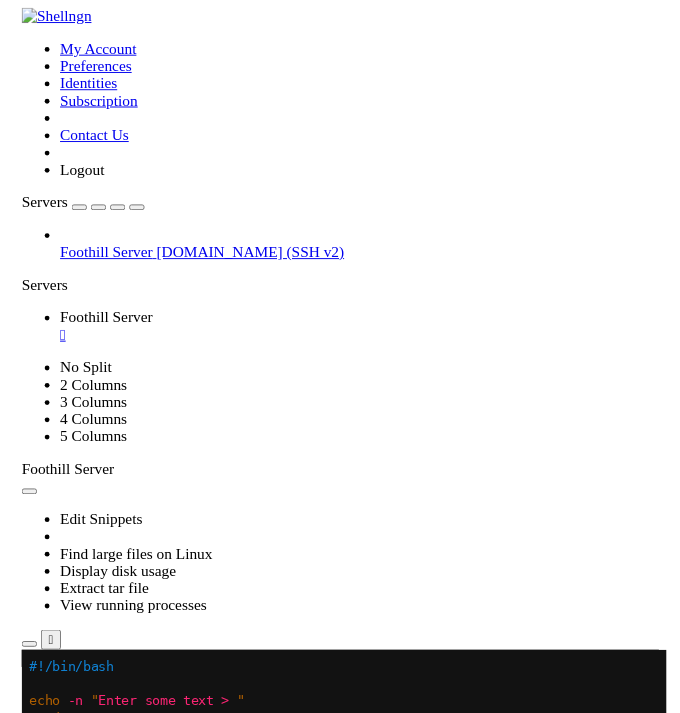 scroll, scrollTop: 18, scrollLeft: 0, axis: vertical 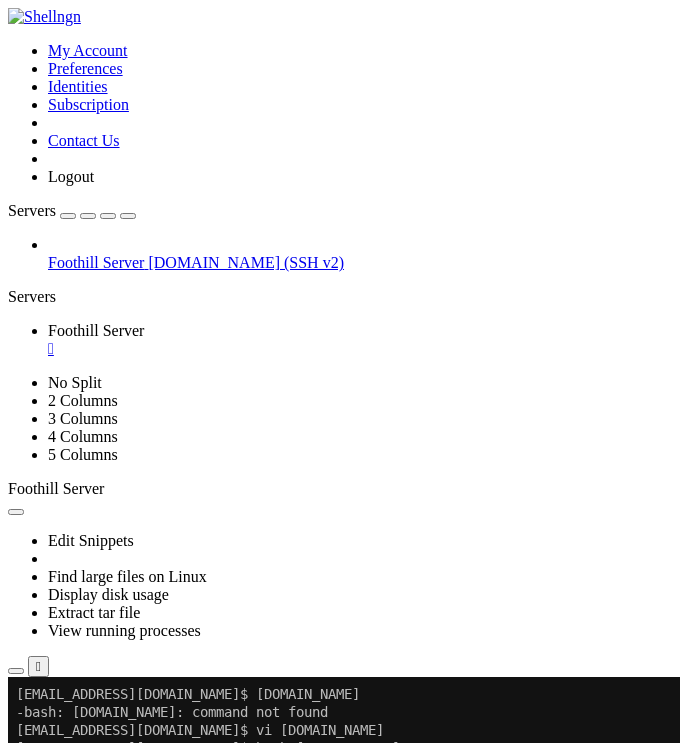 click at bounding box center [16, 671] 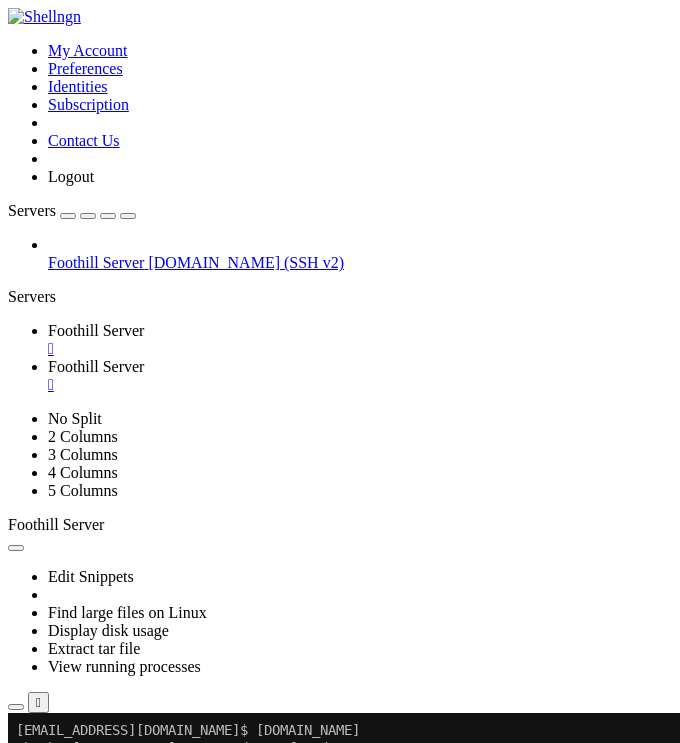 click on "" at bounding box center [360, 385] 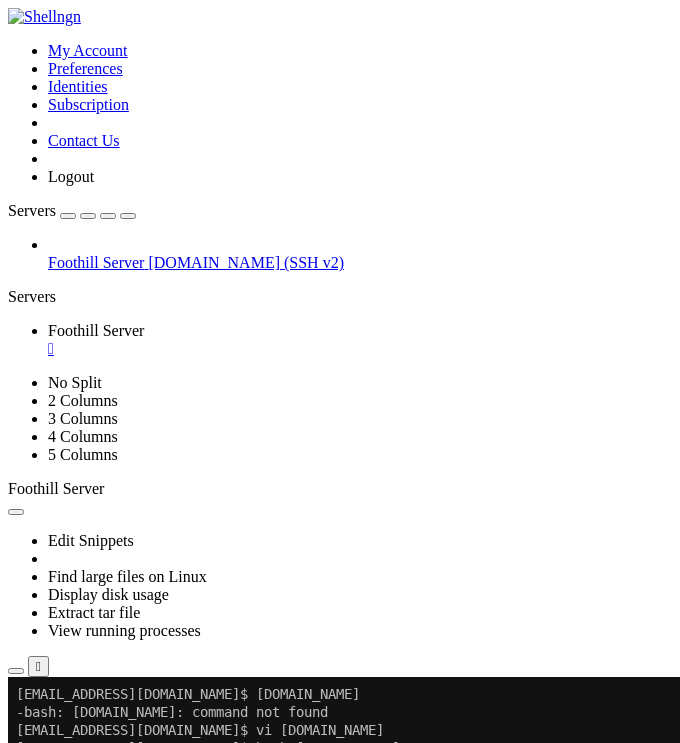 click 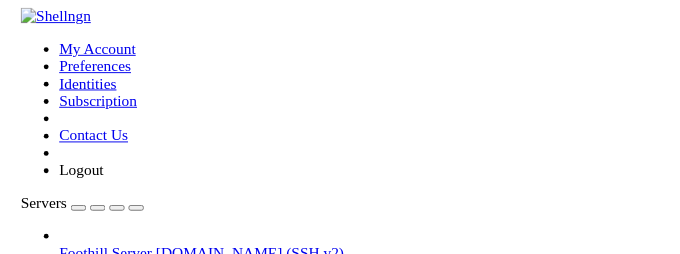 scroll, scrollTop: 0, scrollLeft: 0, axis: both 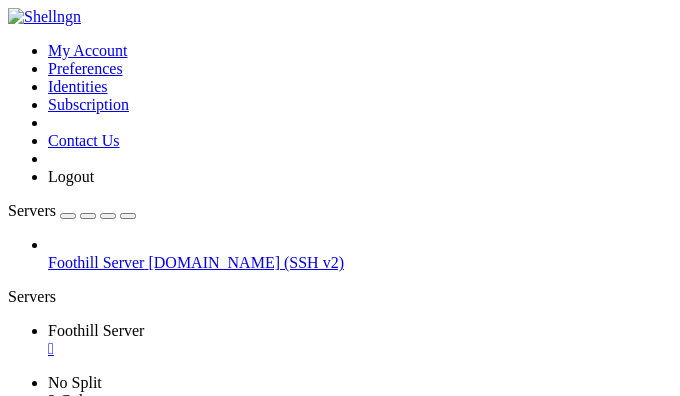 drag, startPoint x: 256, startPoint y: 1071, endPoint x: 228, endPoint y: 928, distance: 145.71547 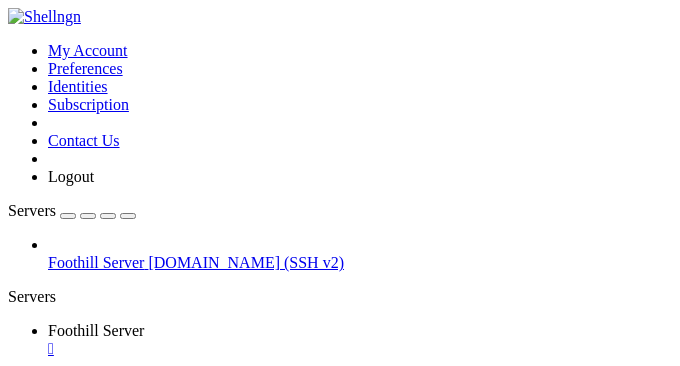 click 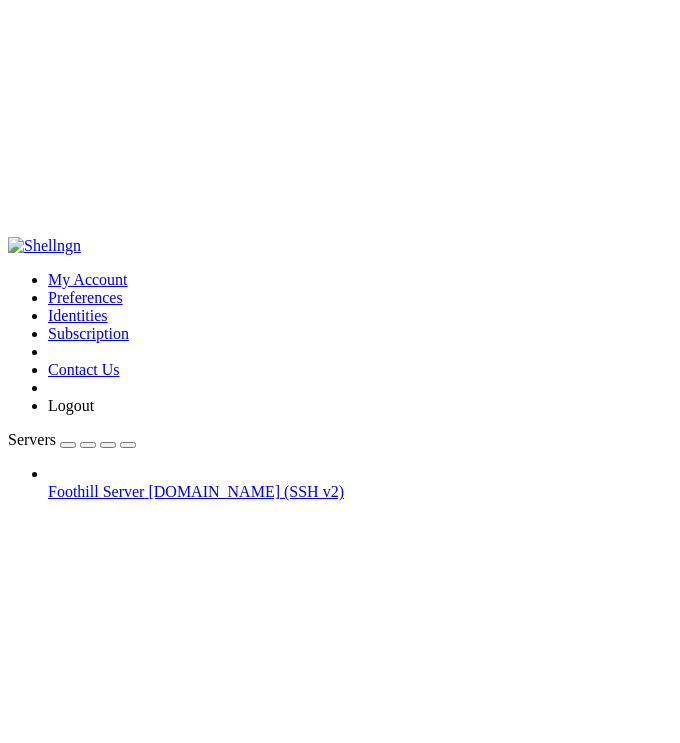 scroll, scrollTop: 0, scrollLeft: 0, axis: both 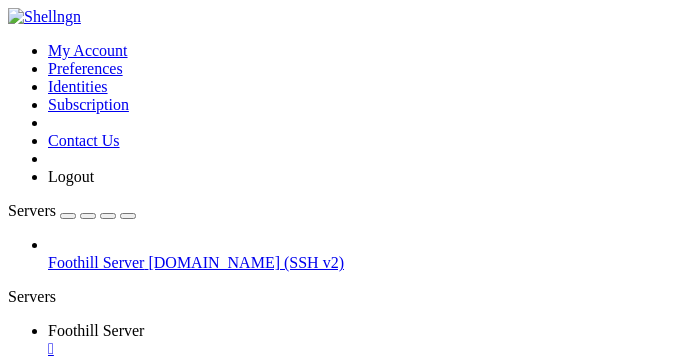 click on "blah blah" 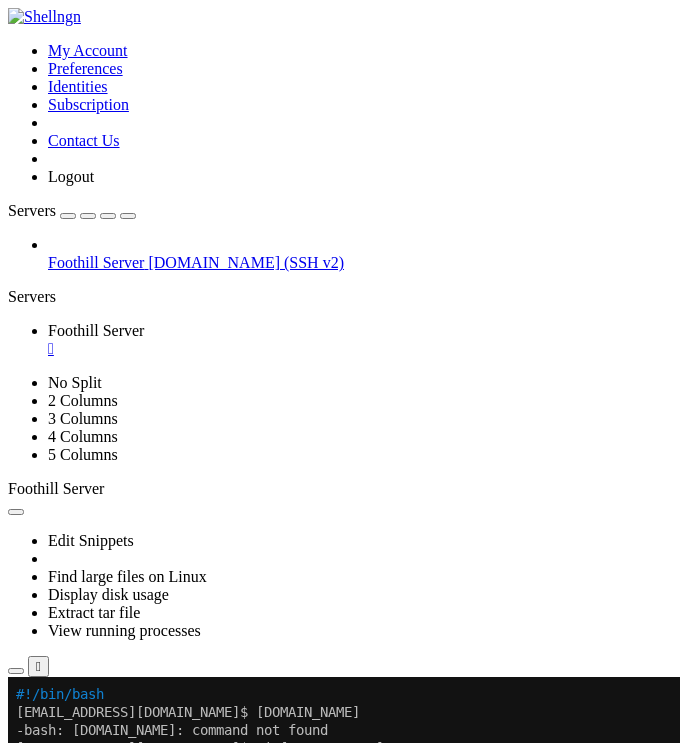 drag, startPoint x: 240, startPoint y: 1418, endPoint x: 180, endPoint y: 1033, distance: 389.64728 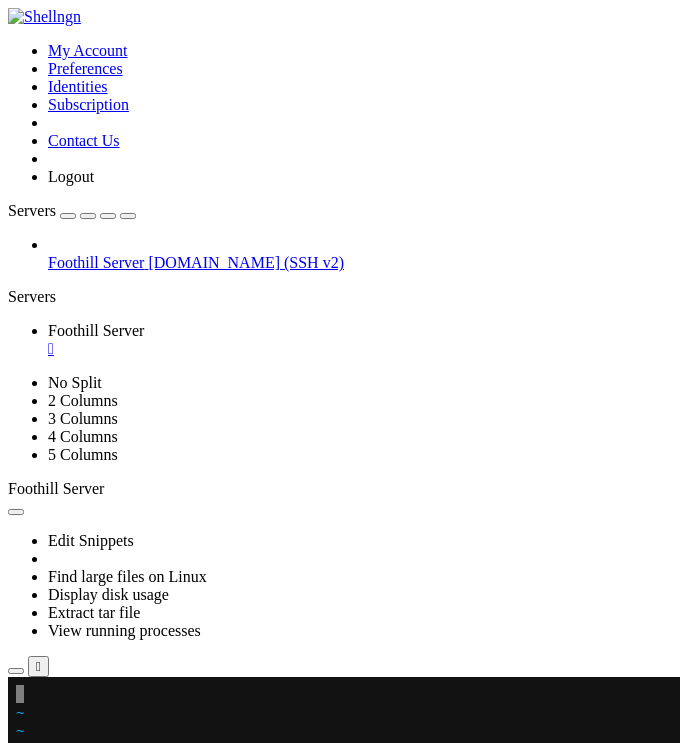 scroll, scrollTop: 2, scrollLeft: 0, axis: vertical 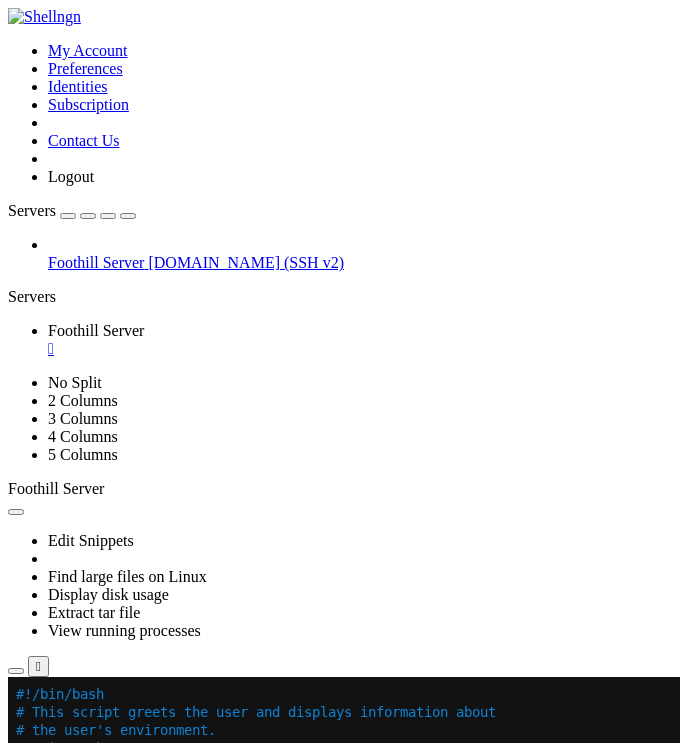 click on "# environment." 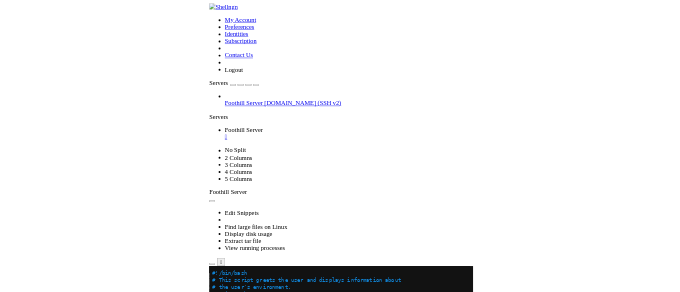 scroll, scrollTop: 18, scrollLeft: 0, axis: vertical 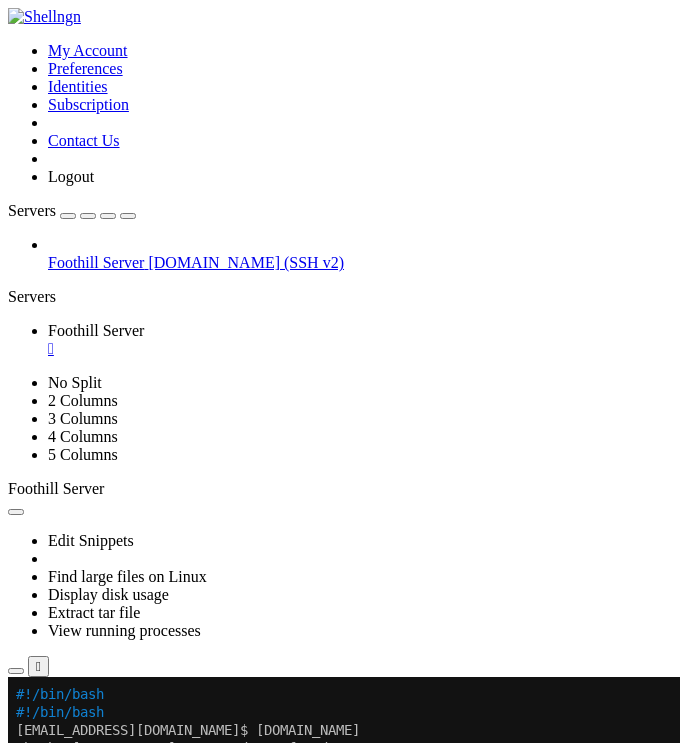 click on "#!/bin/bash # ! / b i n / b a s h /home/20572270@ad.fhda.edu$ read.sh -bash: read.sh: command not found /home/20572270@ad.fhda.edu$ vi read.sh /home/20572270@ad.fhda.edu$ bash read.sh Enter some text > blah blah blah blah /home/20572270@ad.fhda.edu$ vi greetings.sh /home/20572270@ad.fhda.edu$ bash greetings.sh Hello 20572270@ad.fhda.edu, it's nice to see you in the land of Linux. Your current directory is /home/20572270@ad.fhda.edu. You are working on a computer called psme2.foothill.edu. Here is a long list of your files. total 8 -rw-r--r--. 1 20572270@ad.fhda.edu domain users@ad.fhda.edu 528 Jul 18 19: 04 greetings.sh drwxr-xr-x. 2 20572270@ad.fhda.edu domain users@ad.fhda.edu 178 Jul 15 15: 14 labs drwx------. 2 20572270@ad.fhda.edu domain users@ad.fhda.edu   6 Jul 15 15: 15 public_html -rw-r--r--. 1 20572270@ad.fhda.edu domain users@ad.fhda.edu  64 Jul 18 18: 28 read.sh Bye for now 20572270@ad.fhda.edu.  The time is 19:04:18! /home/20572270@ad.fhda.edu$" at bounding box center [348, 1048] 